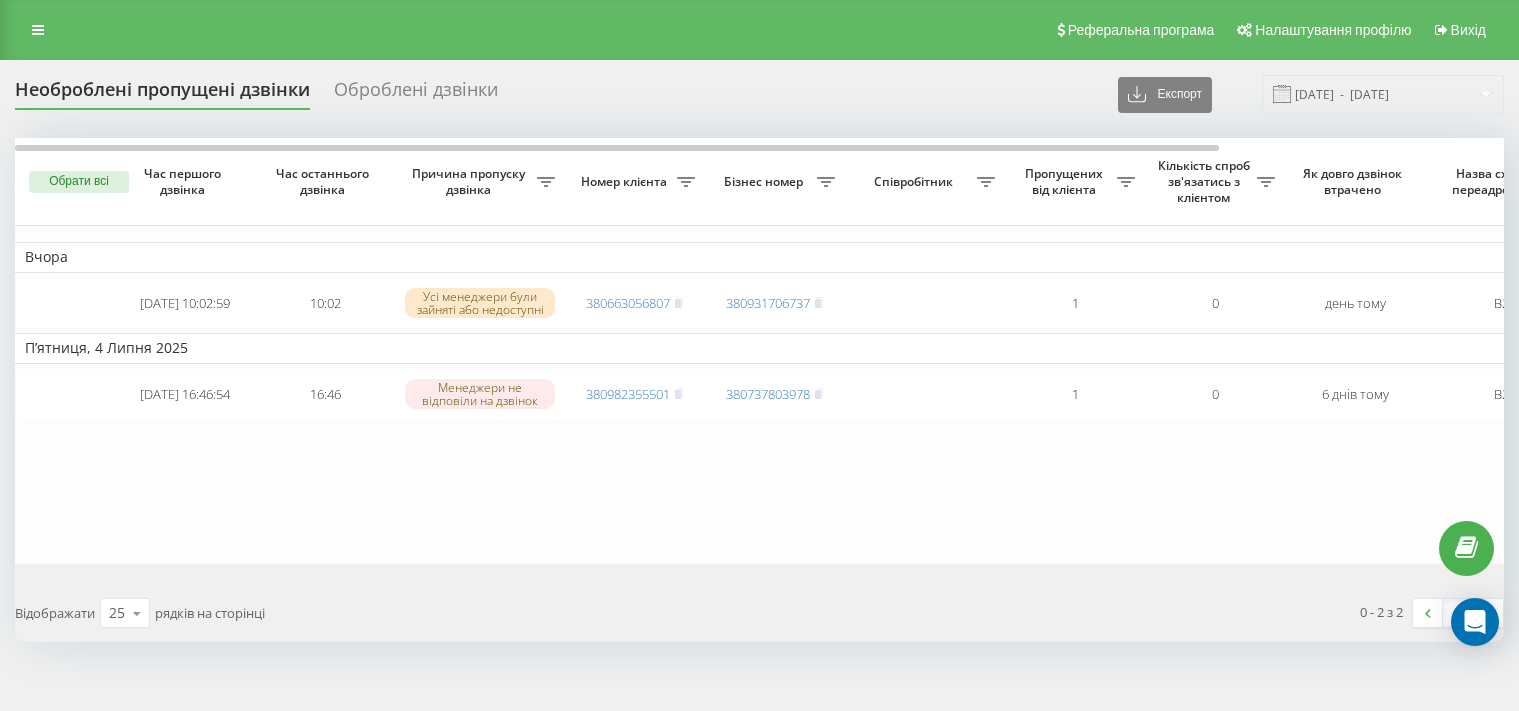 scroll, scrollTop: 0, scrollLeft: 0, axis: both 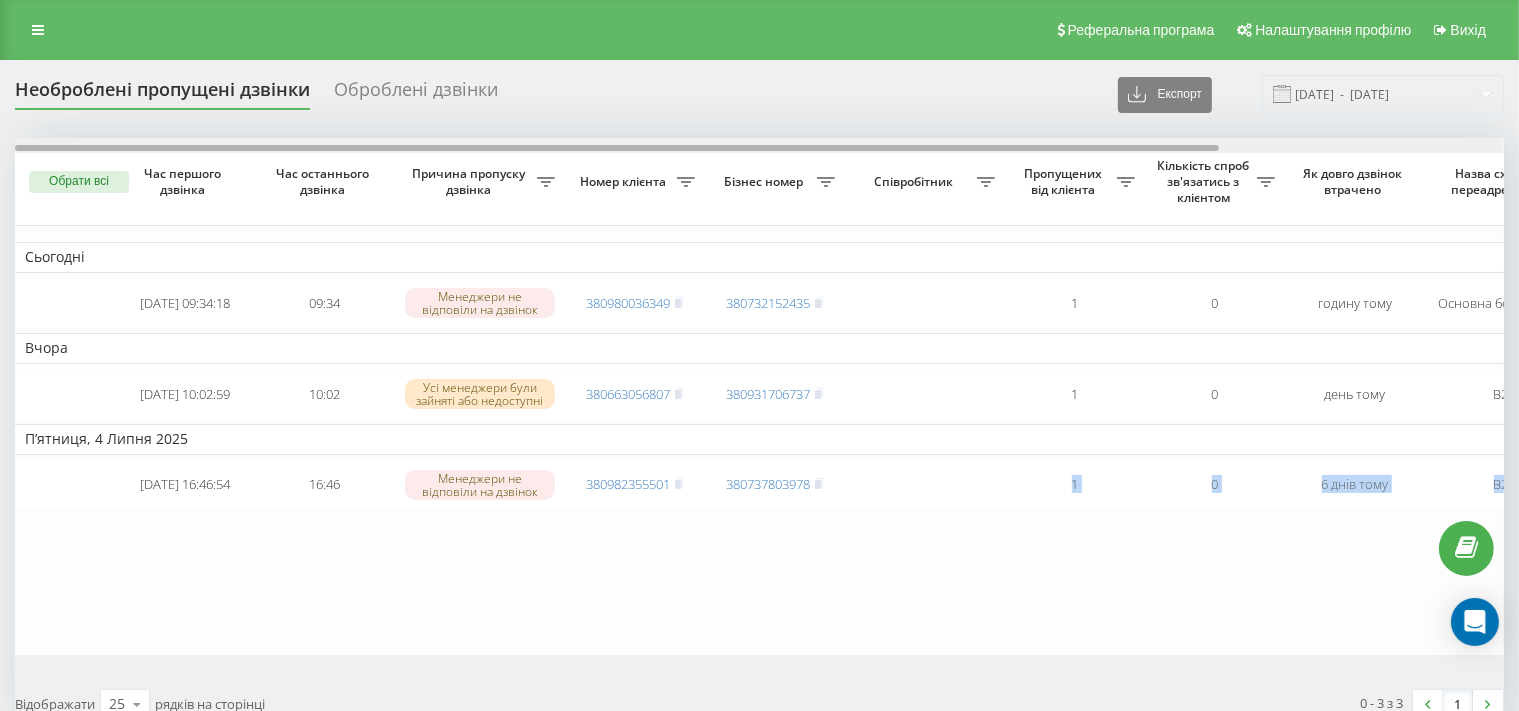 drag, startPoint x: 0, startPoint y: 0, endPoint x: 904, endPoint y: 153, distance: 916.856 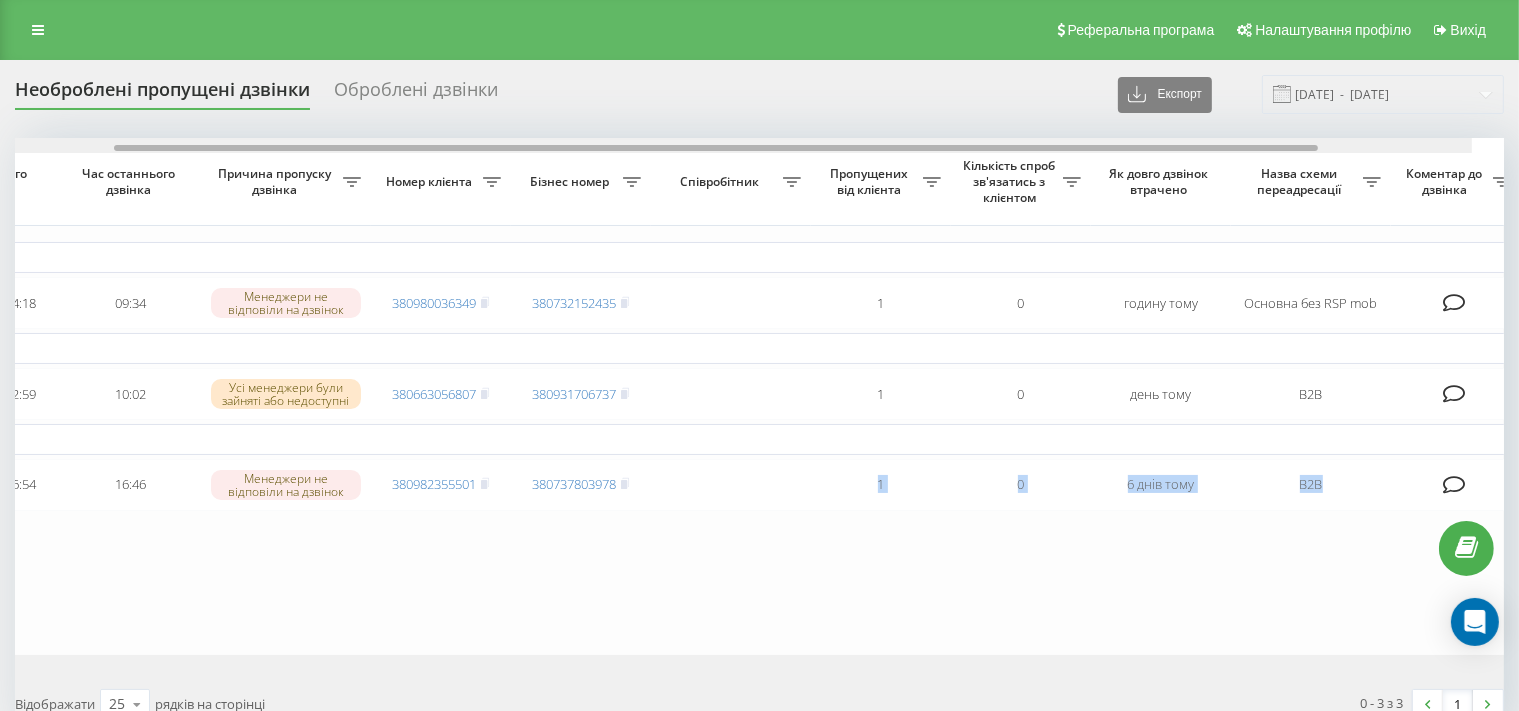 scroll, scrollTop: 0, scrollLeft: 351, axis: horizontal 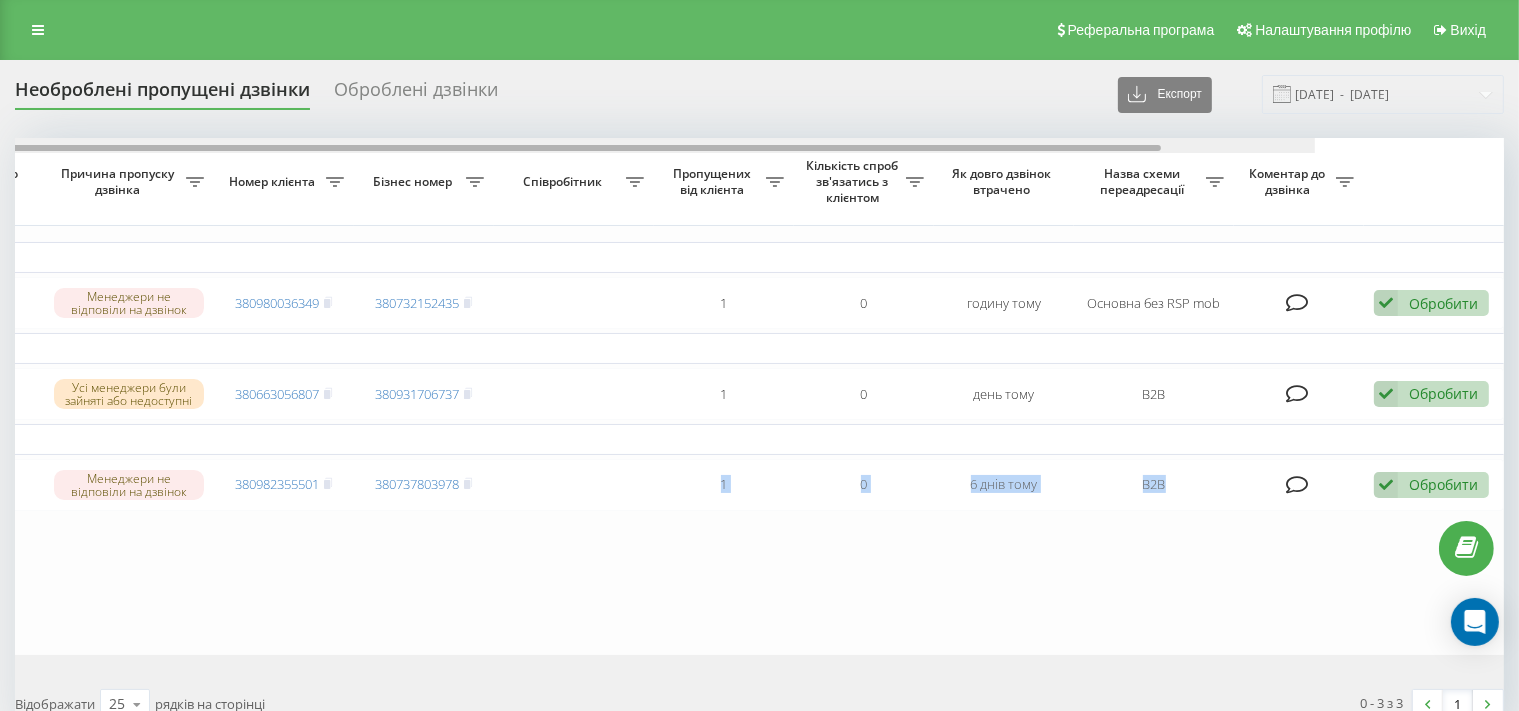 drag, startPoint x: 904, startPoint y: 151, endPoint x: 1248, endPoint y: 210, distance: 349.02292 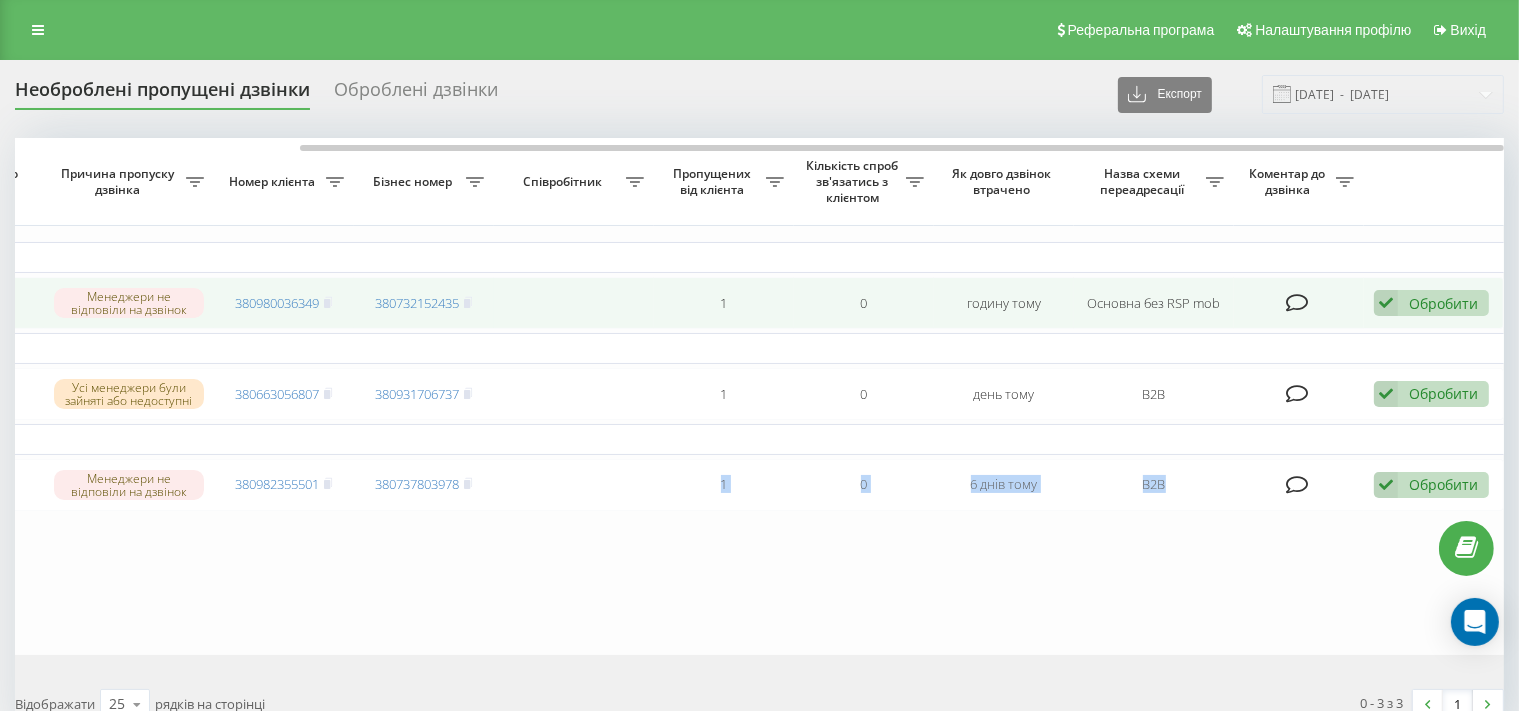 click on "Обробити Не вдалося зв'язатися Зв'язався з клієнтом за допомогою іншого каналу Клієнт передзвонив сам з іншого номера Інший варіант" at bounding box center (1431, 303) 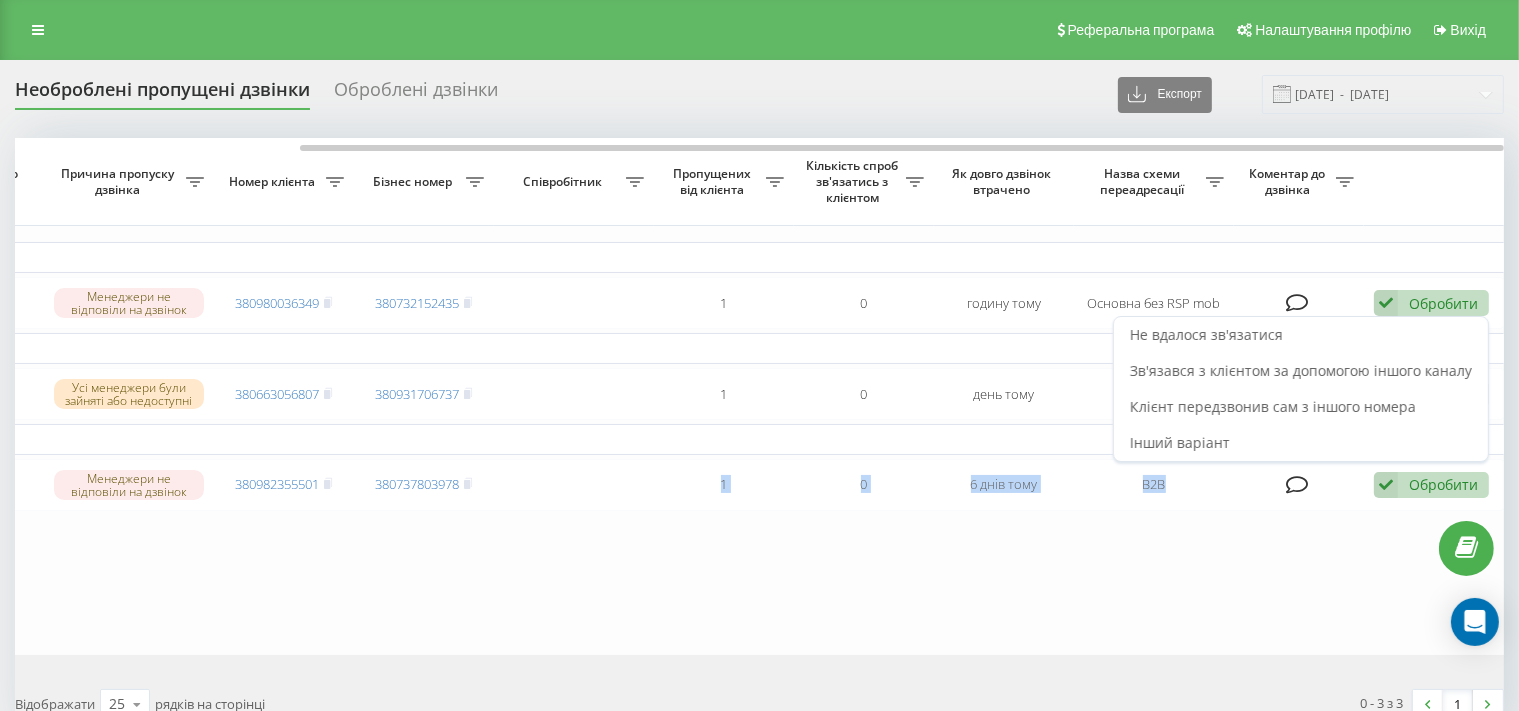 drag, startPoint x: 1308, startPoint y: 325, endPoint x: 1245, endPoint y: 328, distance: 63.07139 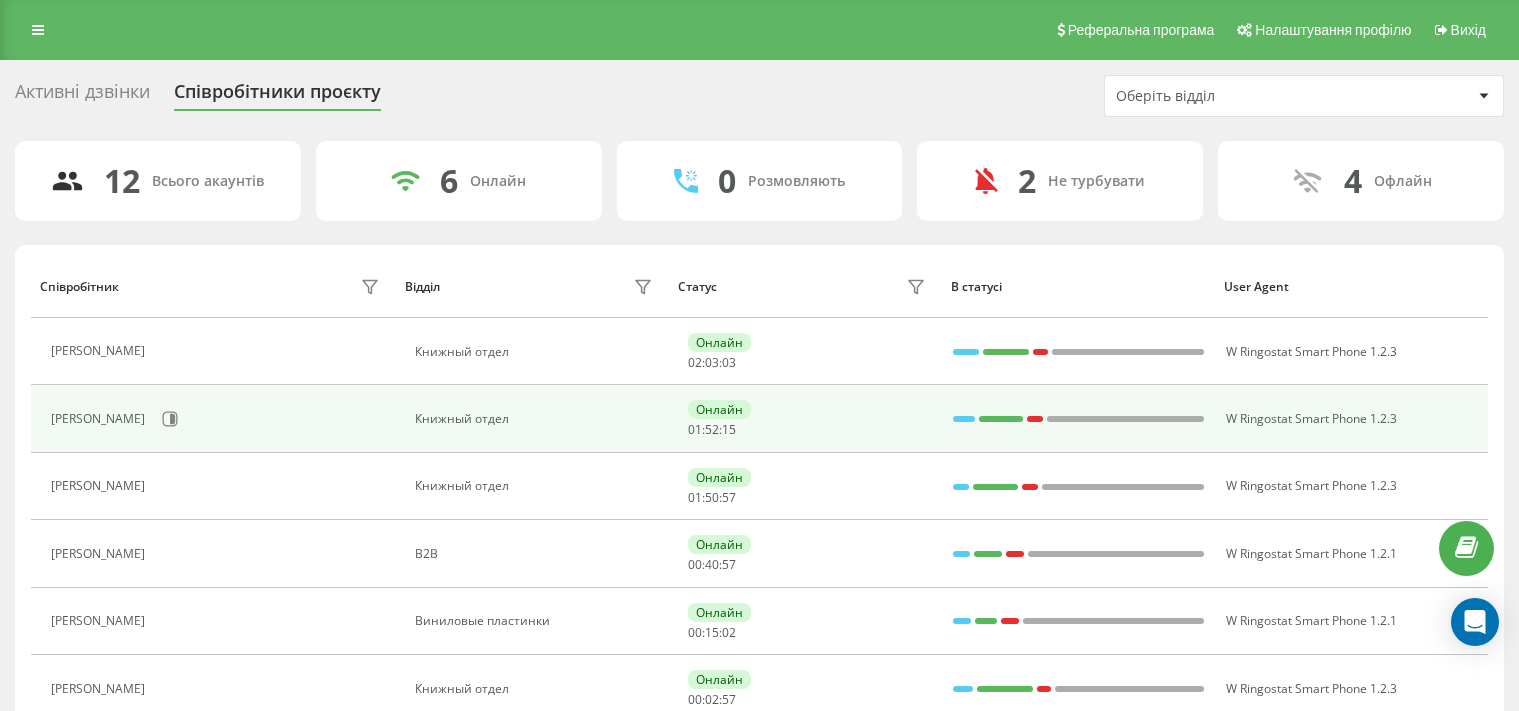 scroll, scrollTop: 0, scrollLeft: 0, axis: both 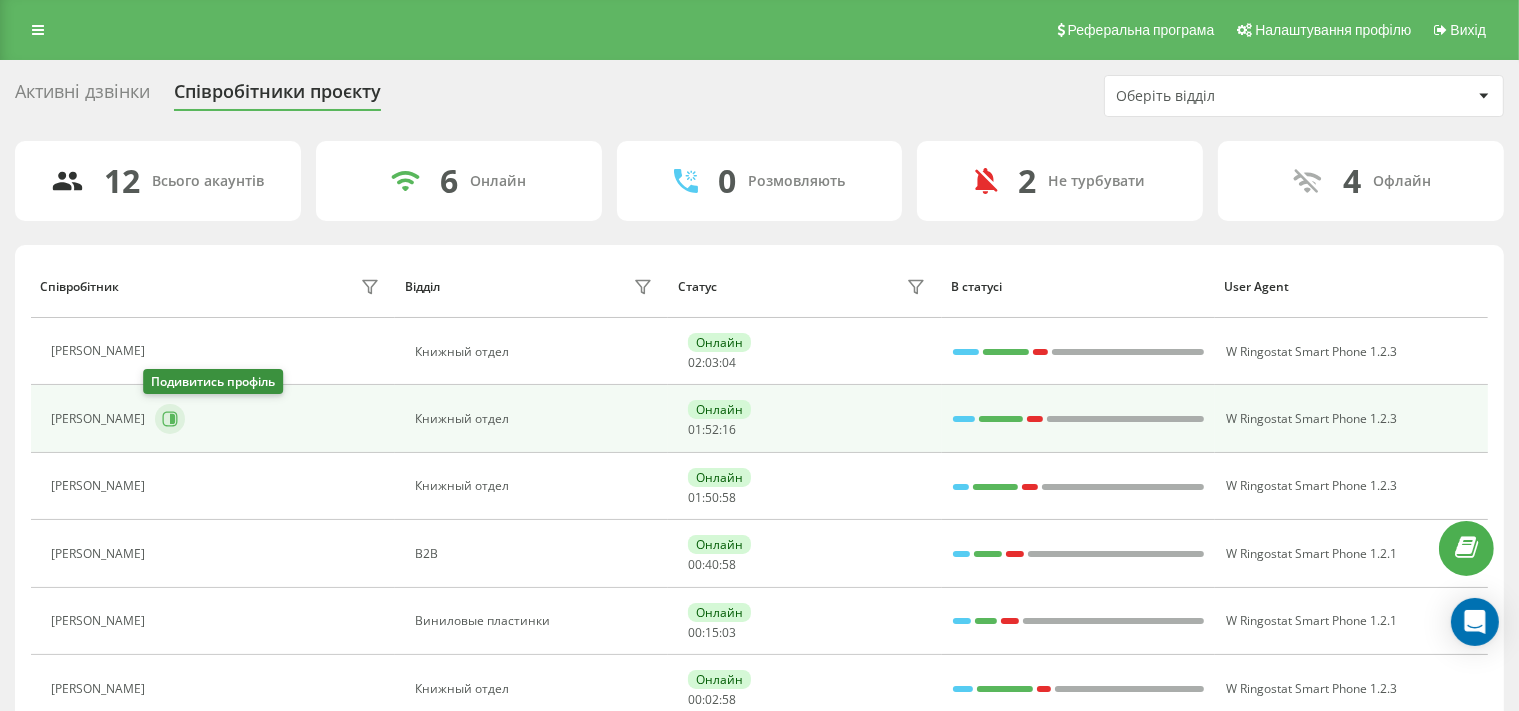 click 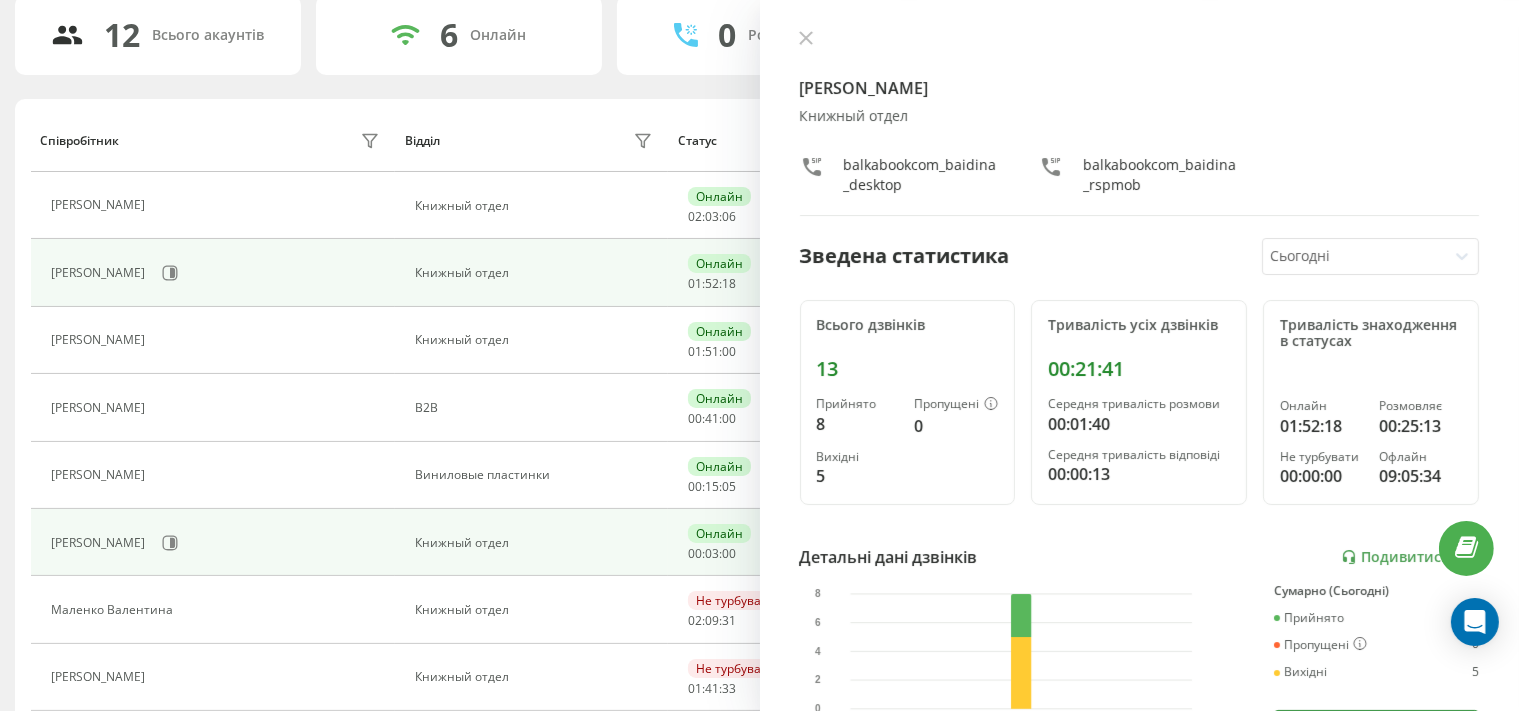 scroll, scrollTop: 211, scrollLeft: 0, axis: vertical 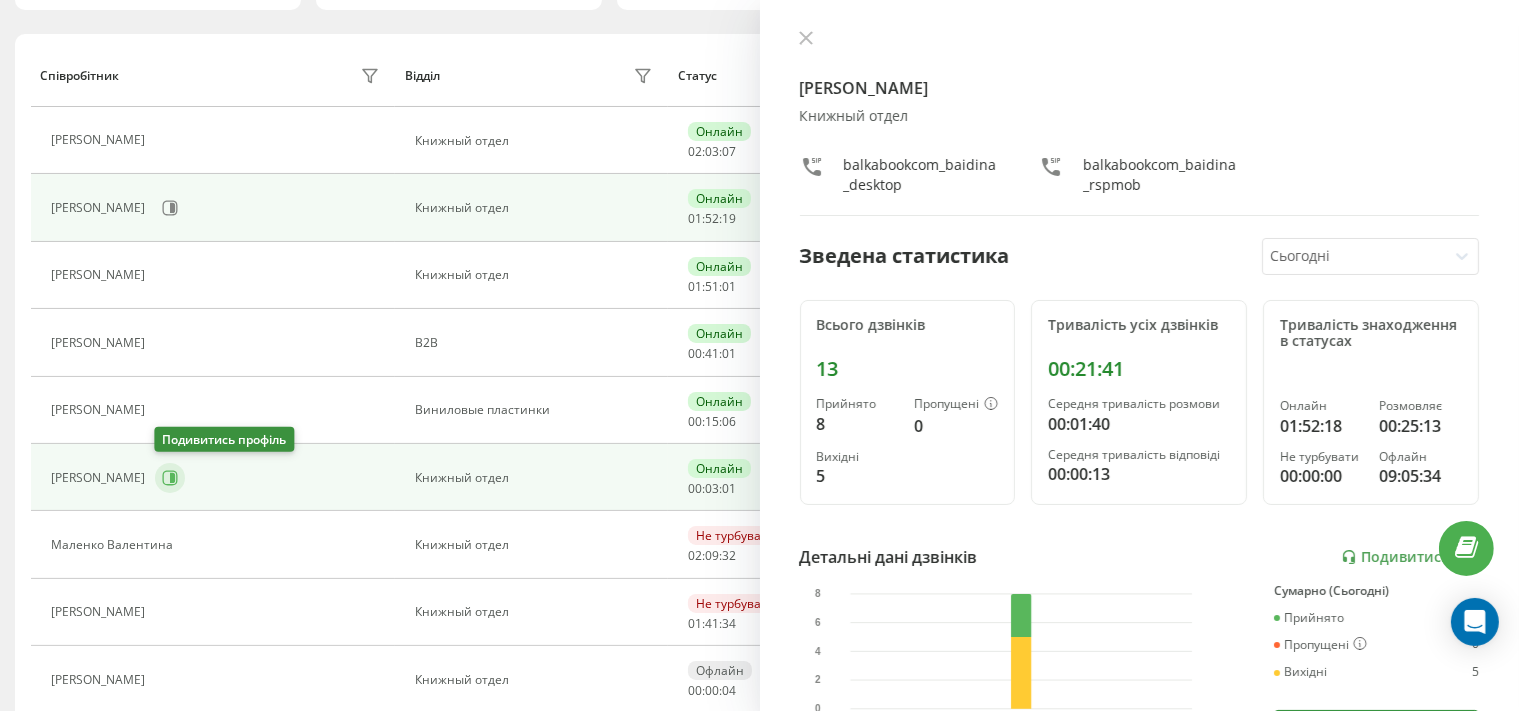 click 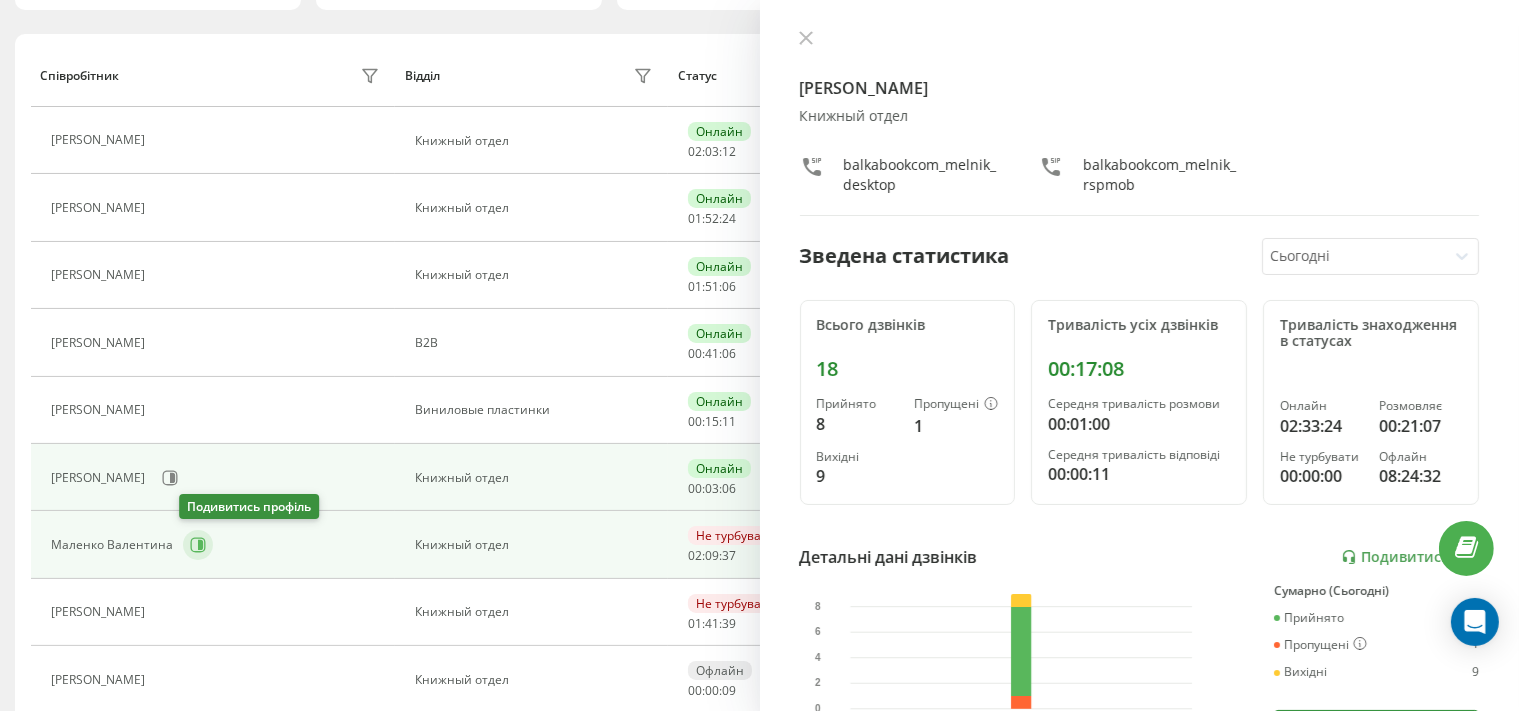 click 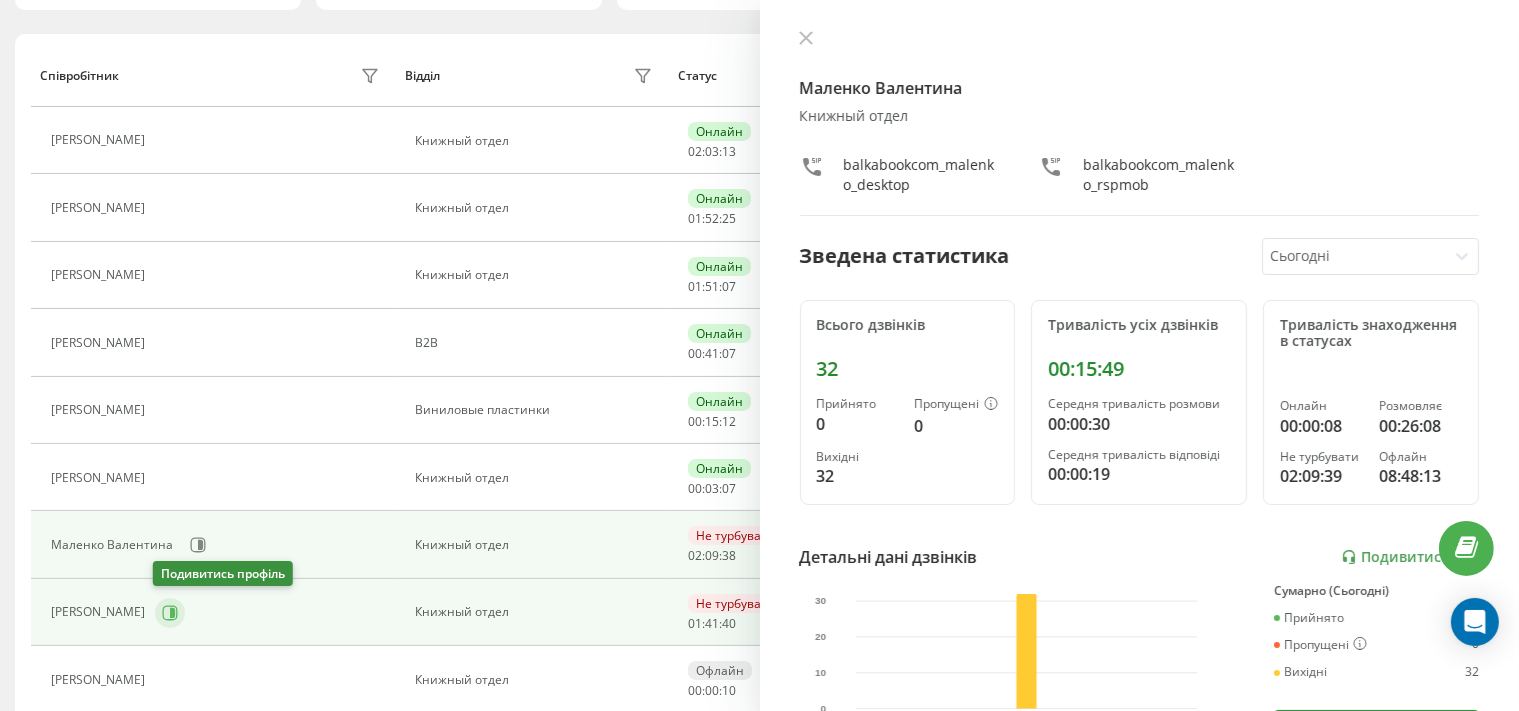 click 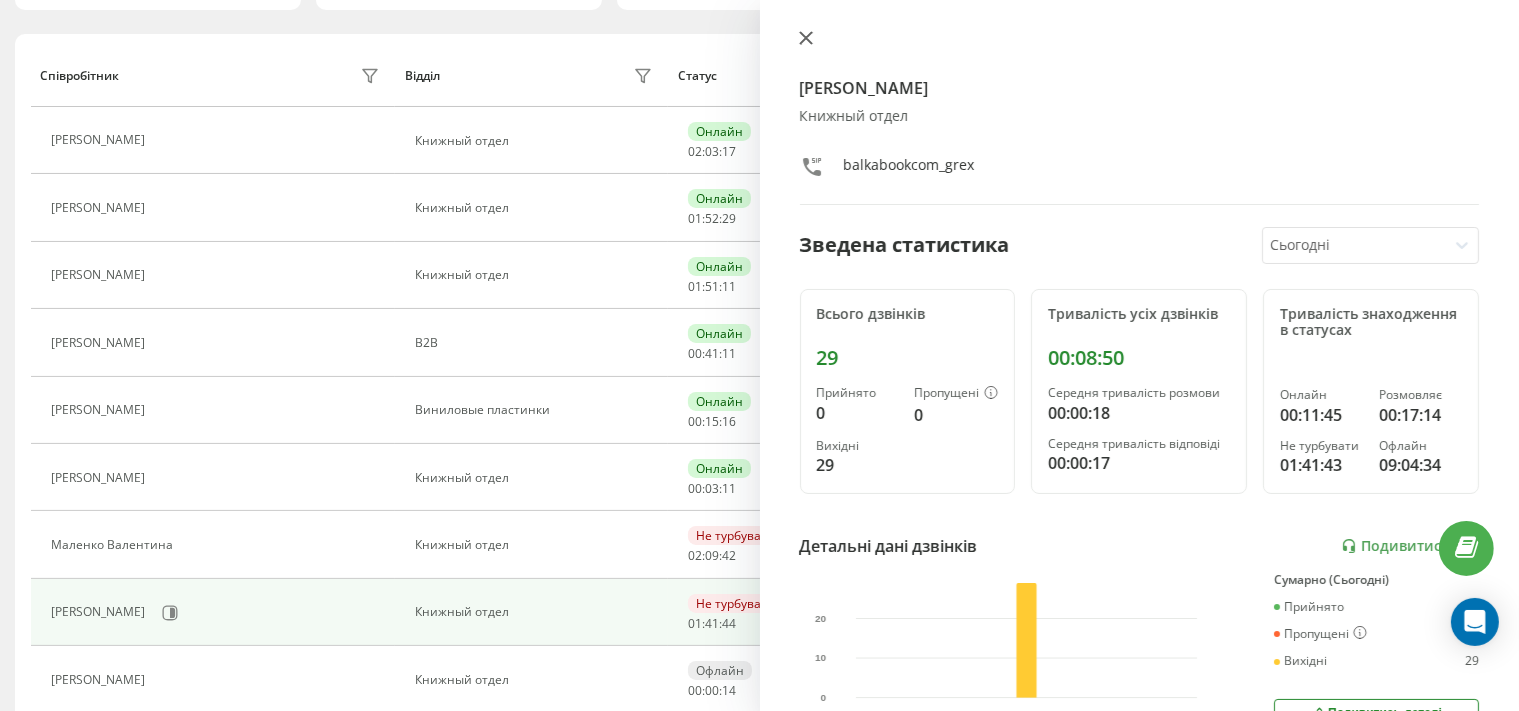 click at bounding box center [806, 39] 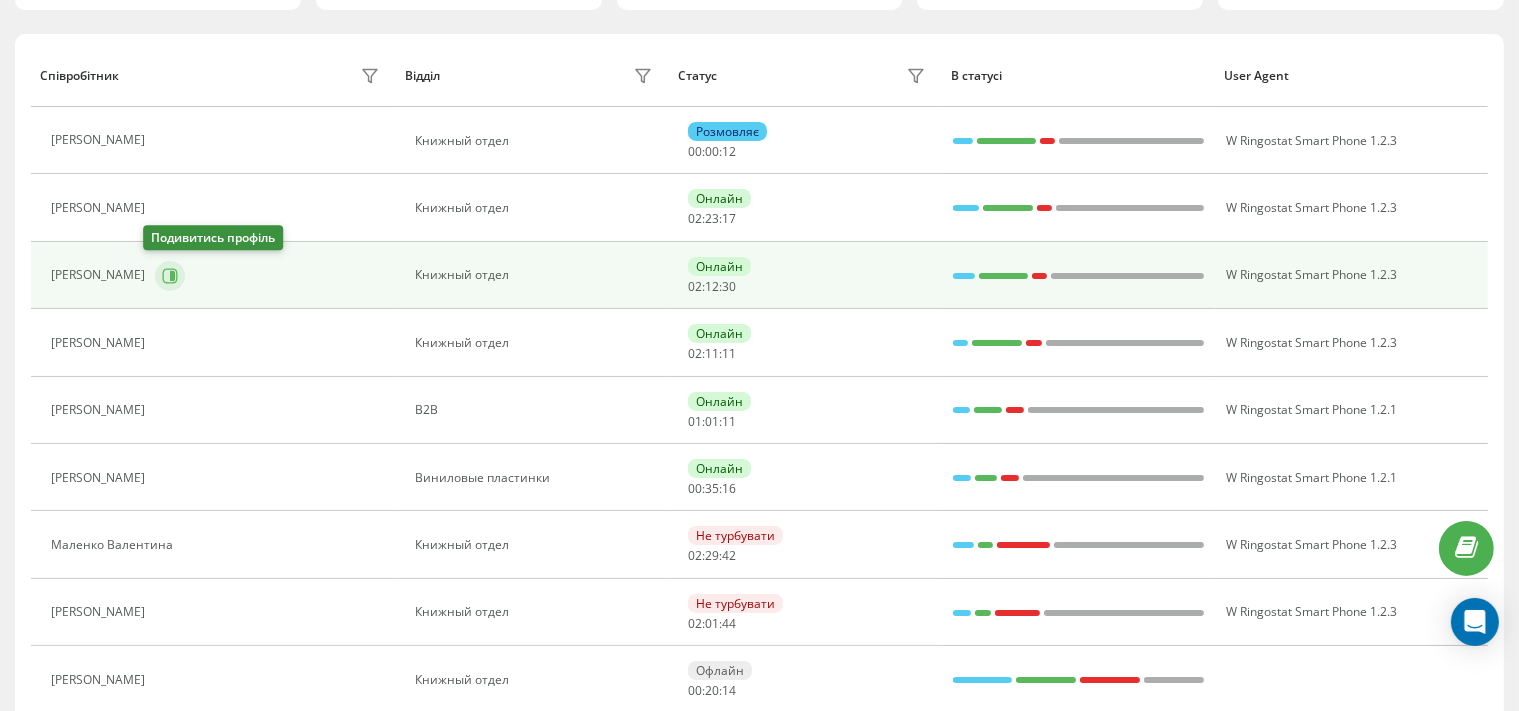 click at bounding box center (170, 276) 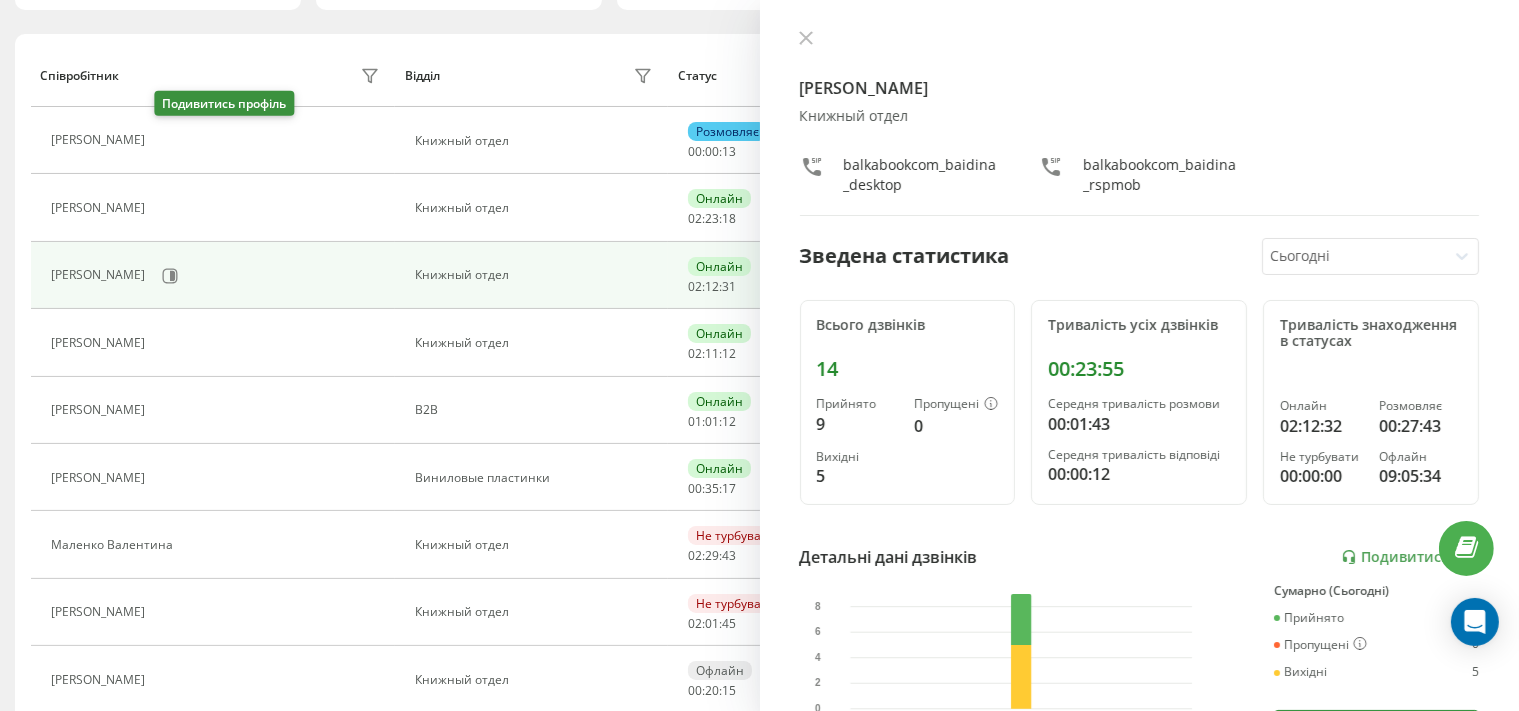 click 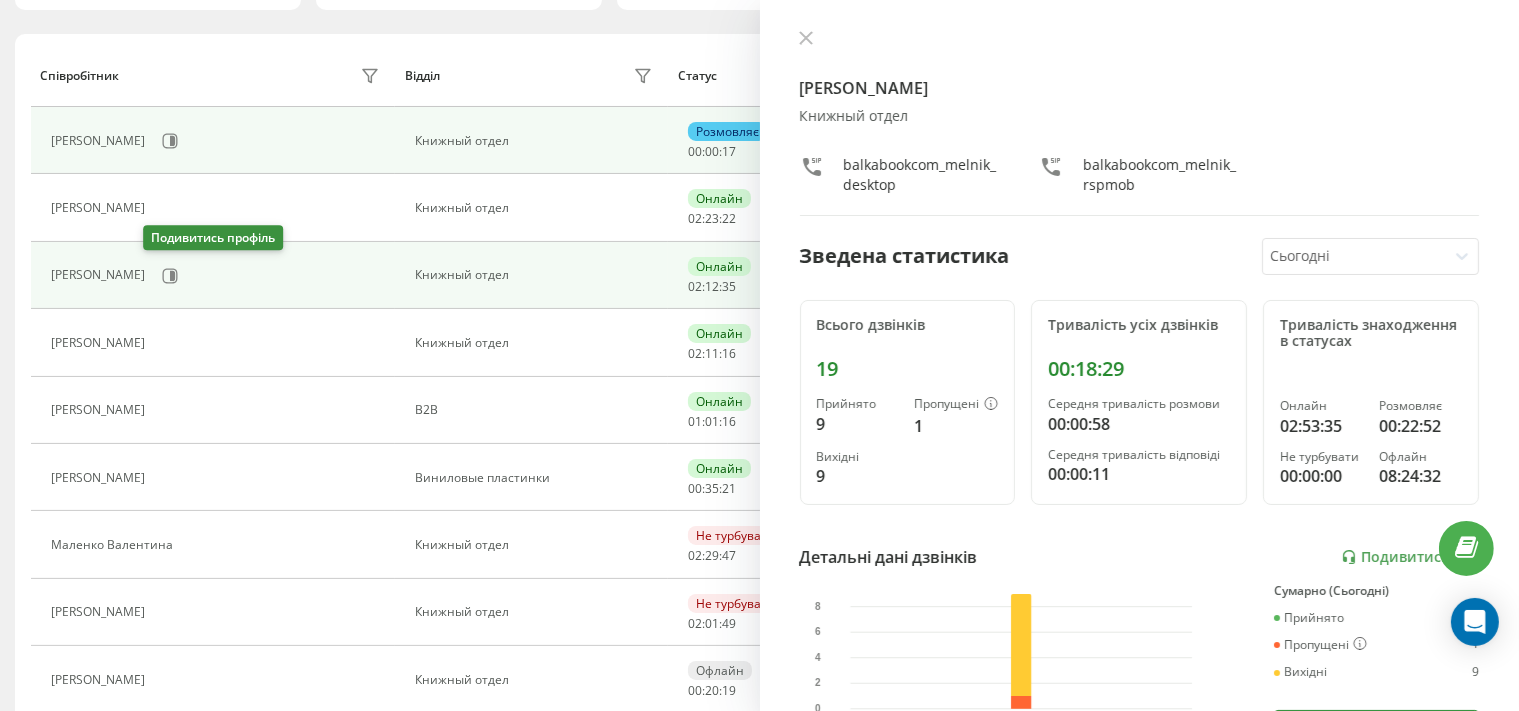 click on "[PERSON_NAME]" at bounding box center (217, 276) 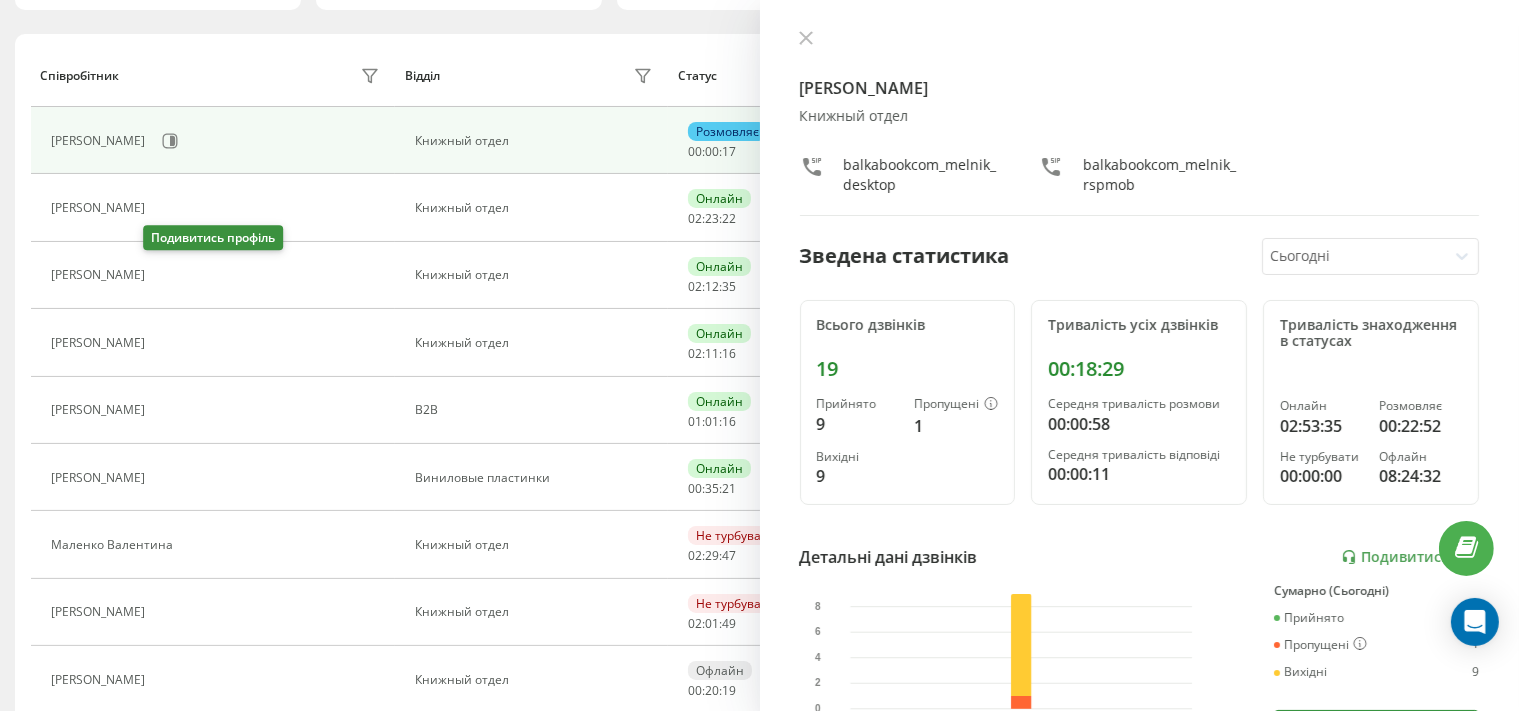 click at bounding box center (167, 278) 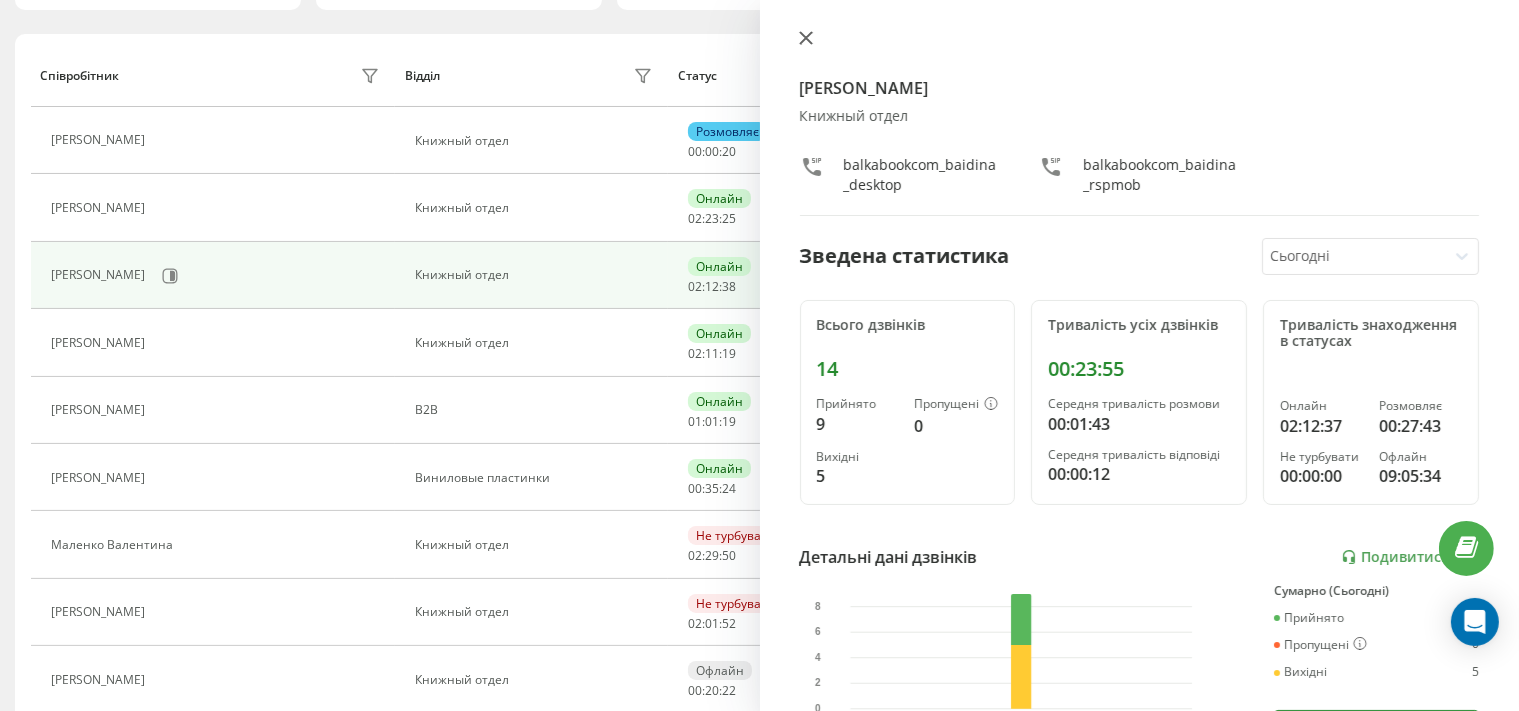 click 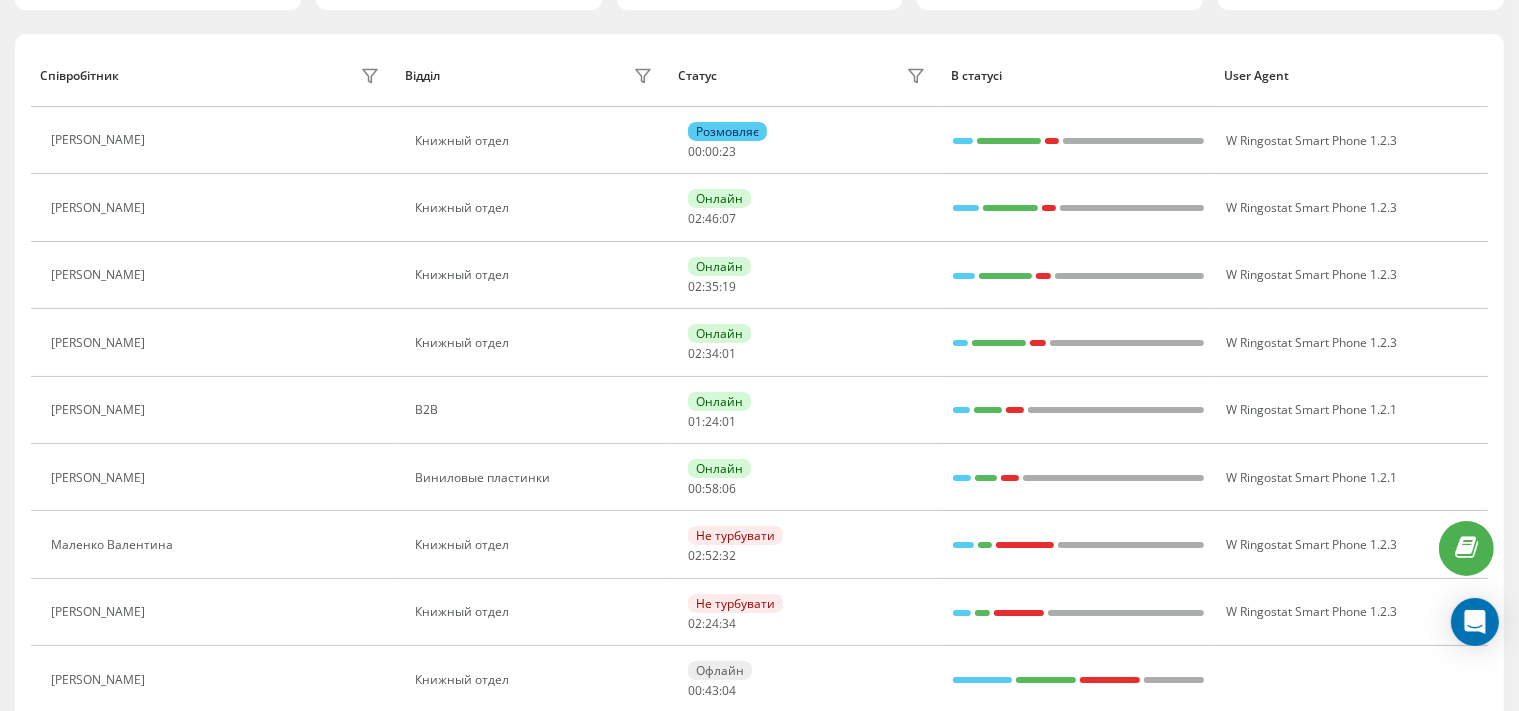 click at bounding box center [167, 143] 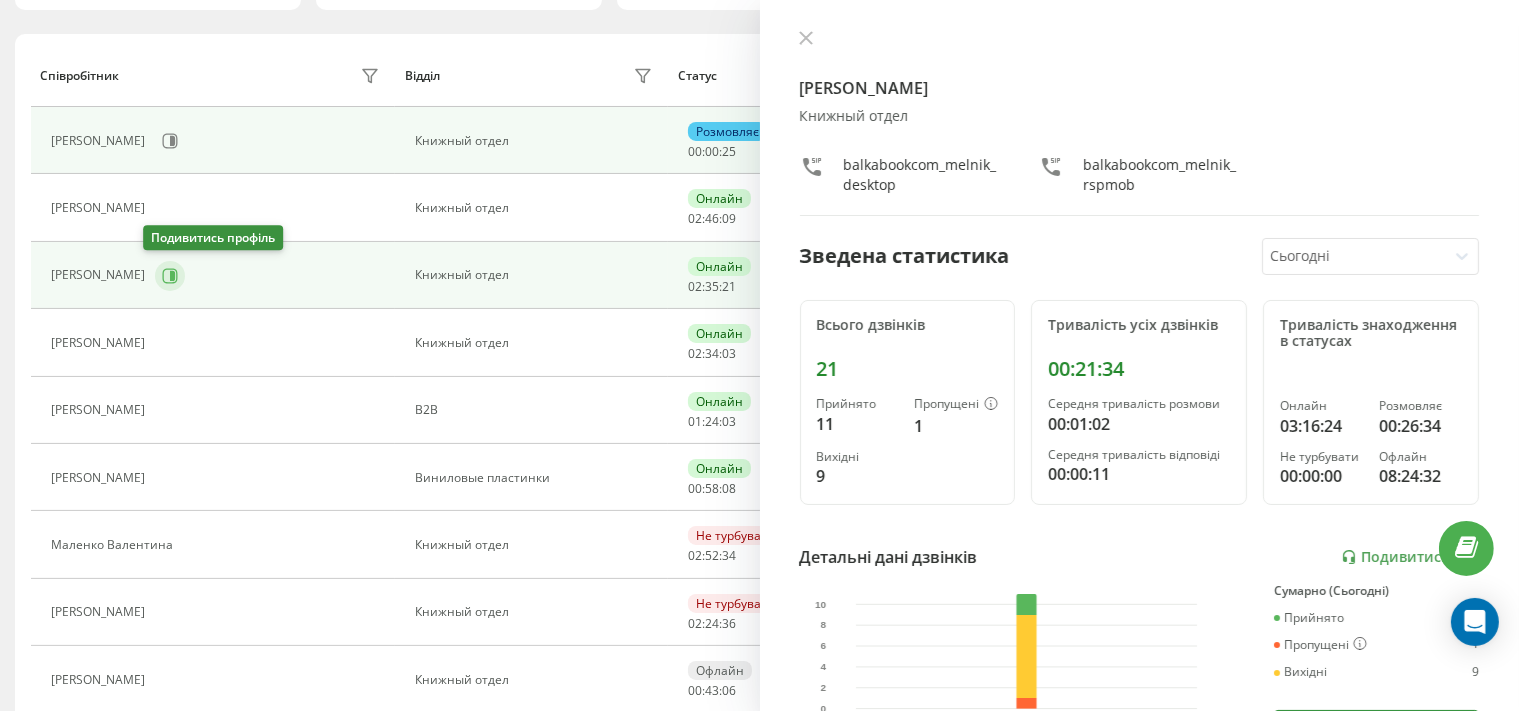 click at bounding box center (170, 276) 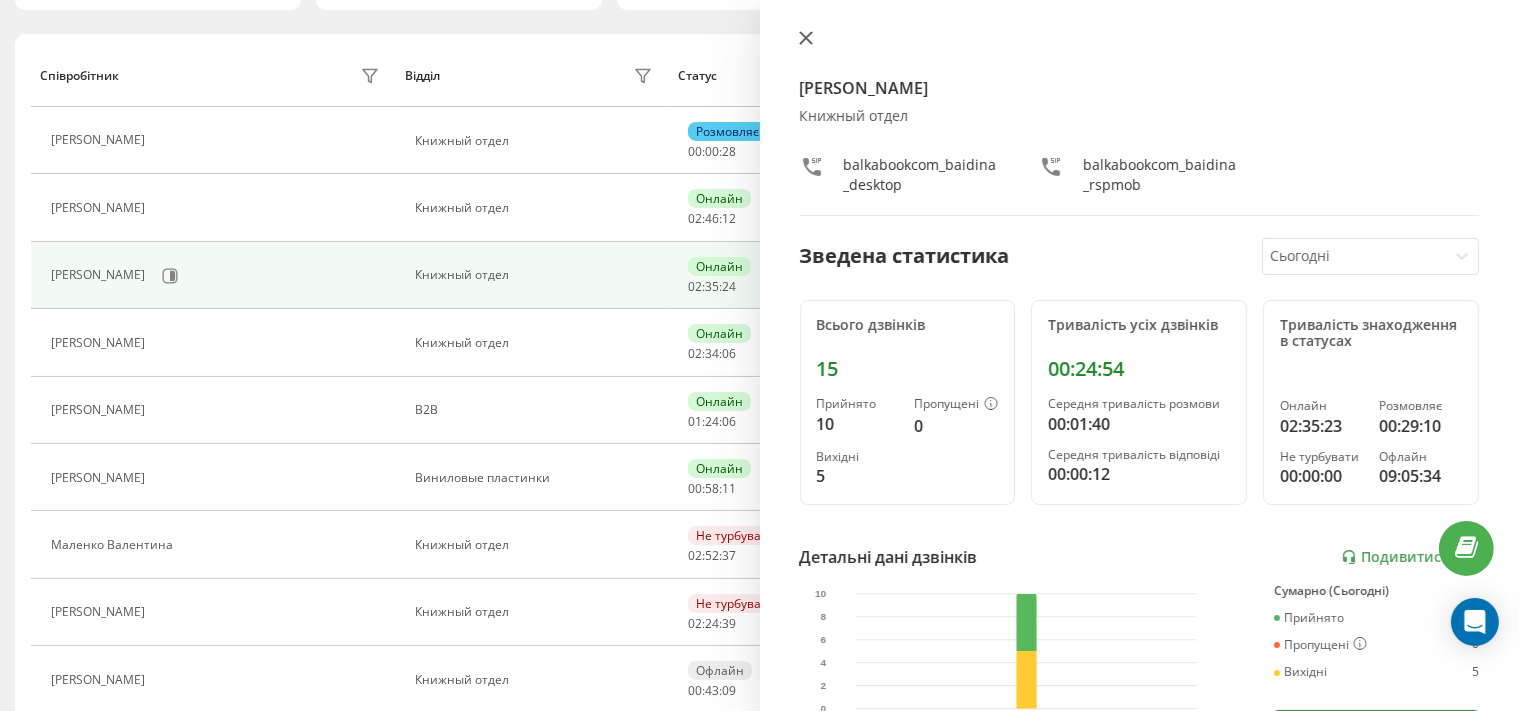 click 